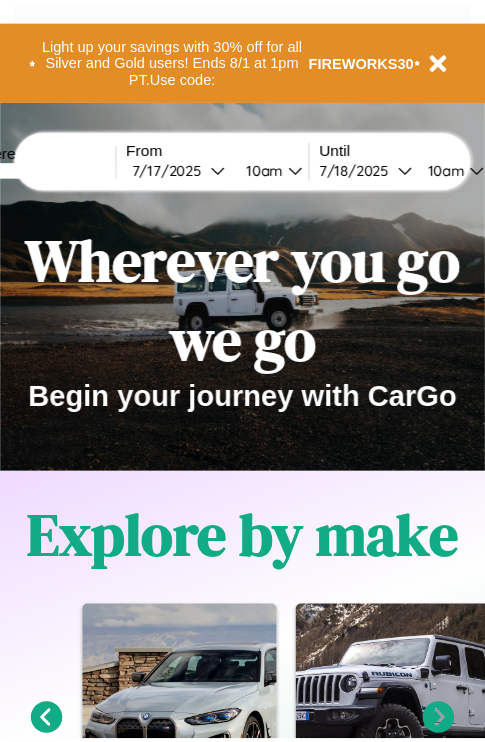 scroll, scrollTop: 0, scrollLeft: 0, axis: both 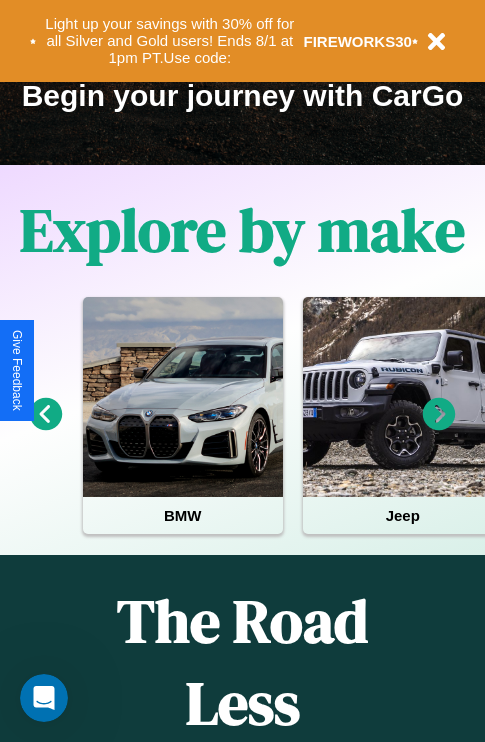 click 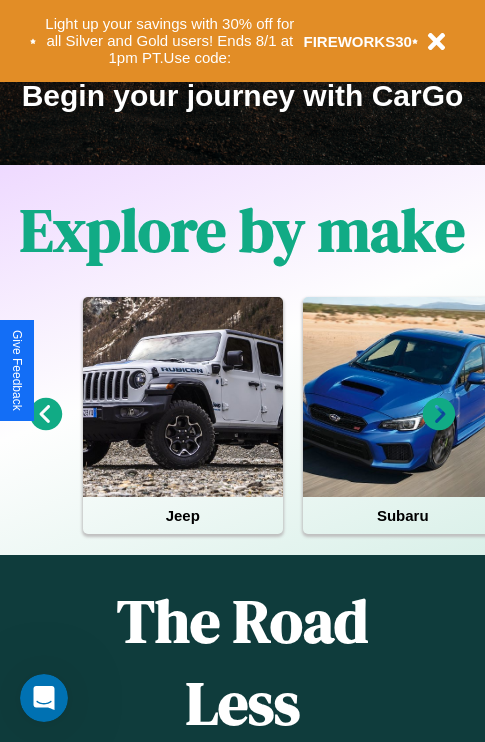 click 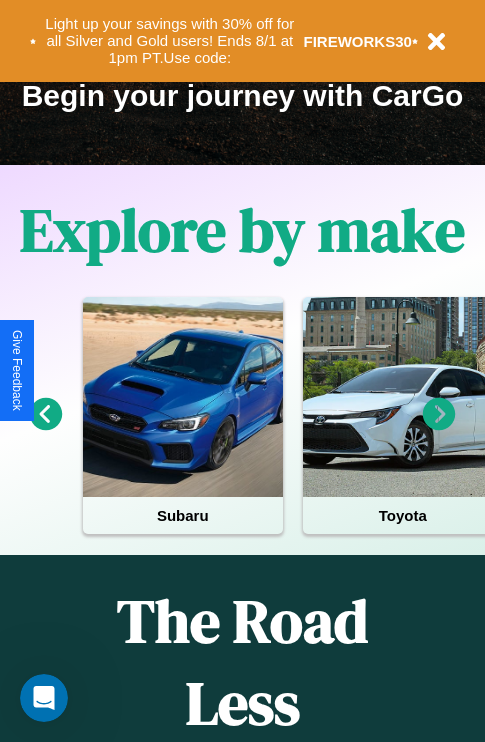 click 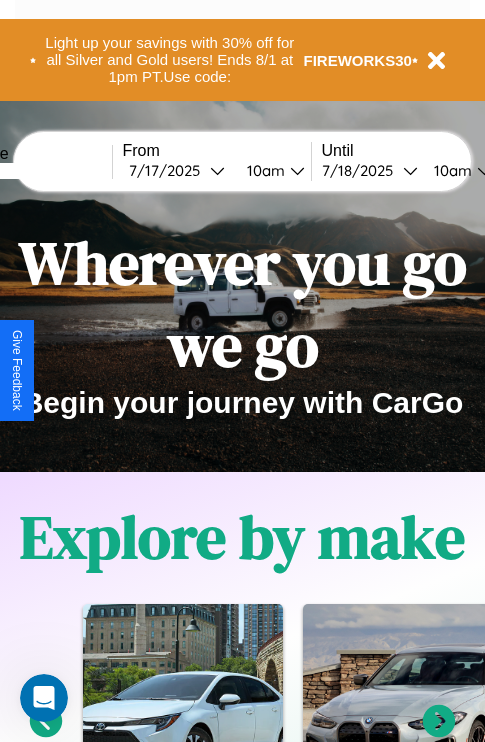 scroll, scrollTop: 0, scrollLeft: 0, axis: both 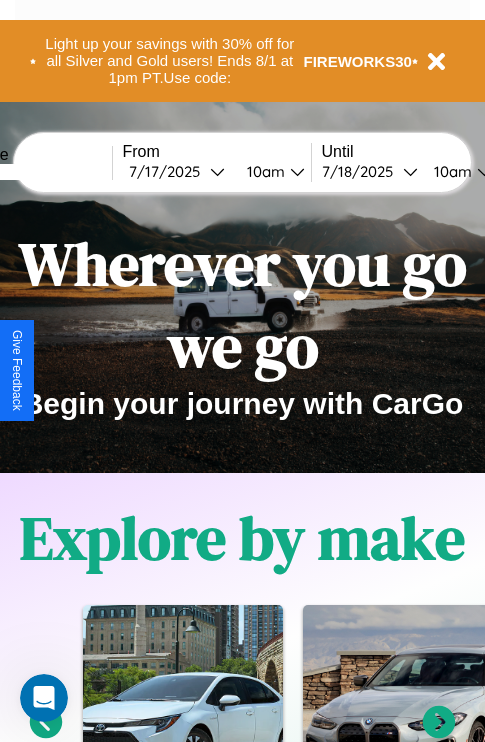 click at bounding box center (37, 172) 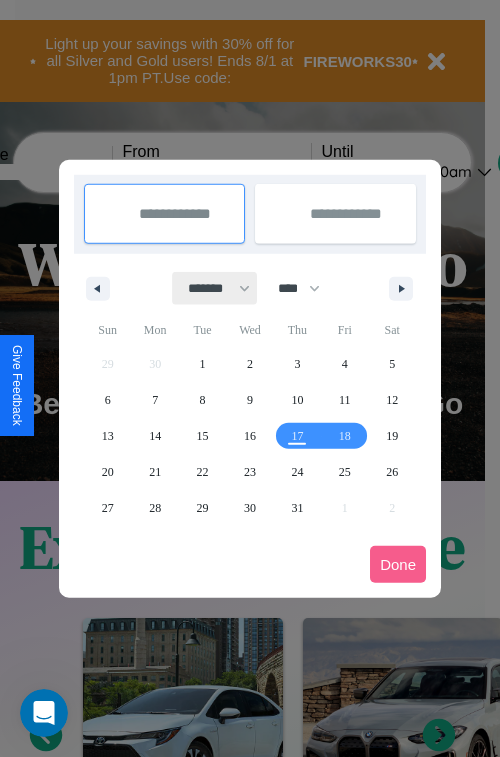 click on "******* ******** ***** ***** *** **** **** ****** ********* ******* ******** ********" at bounding box center (215, 288) 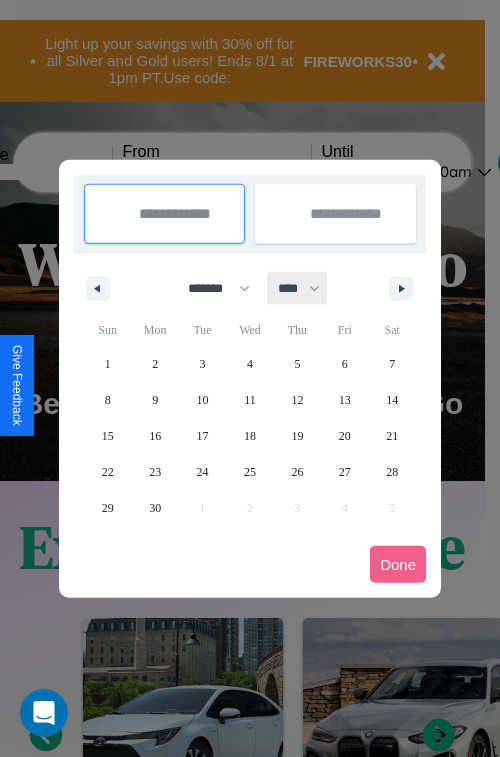 click on "**** **** **** **** **** **** **** **** **** **** **** **** **** **** **** **** **** **** **** **** **** **** **** **** **** **** **** **** **** **** **** **** **** **** **** **** **** **** **** **** **** **** **** **** **** **** **** **** **** **** **** **** **** **** **** **** **** **** **** **** **** **** **** **** **** **** **** **** **** **** **** **** **** **** **** **** **** **** **** **** **** **** **** **** **** **** **** **** **** **** **** **** **** **** **** **** **** **** **** **** **** **** **** **** **** **** **** **** **** **** **** **** **** **** **** **** **** **** **** **** ****" at bounding box center (298, 288) 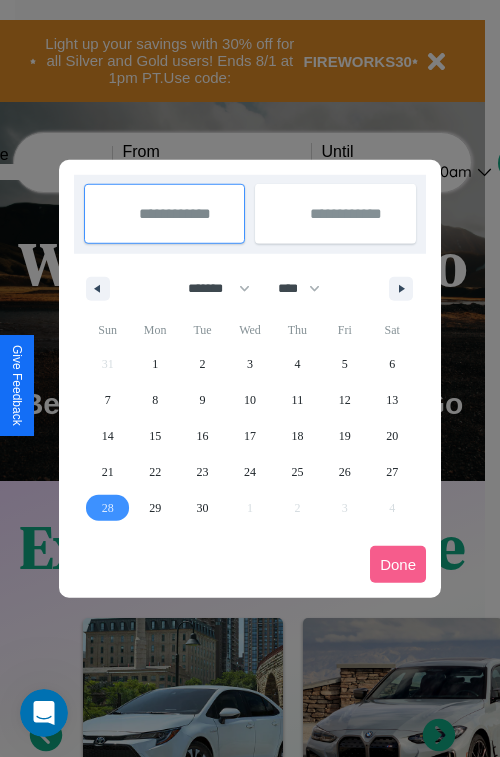 click on "28" at bounding box center [108, 508] 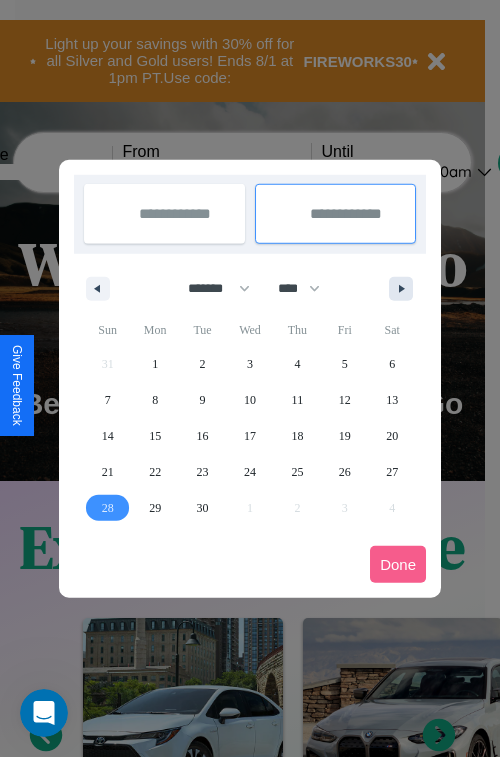 click at bounding box center [405, 289] 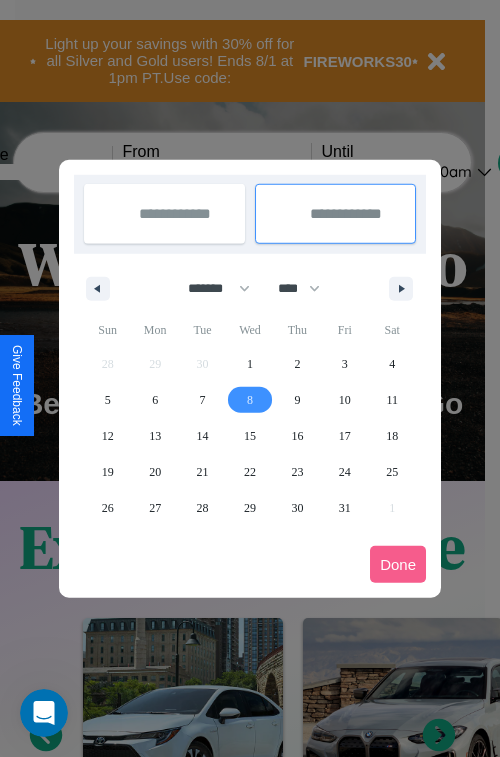 click on "8" at bounding box center (250, 400) 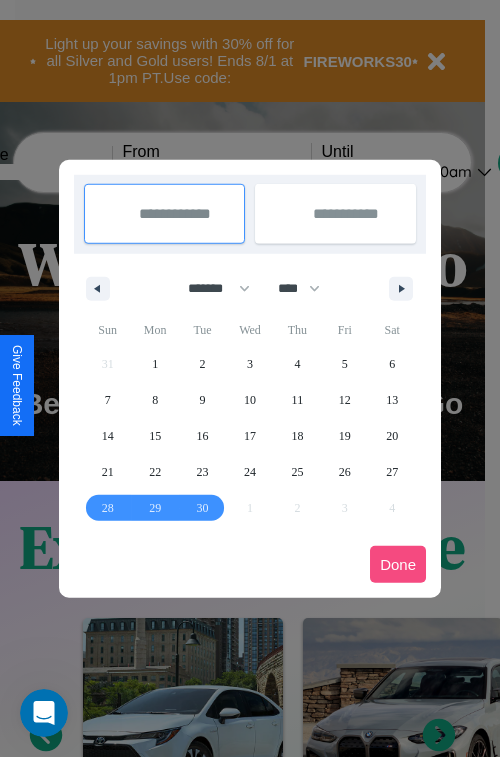 click on "Done" at bounding box center (398, 564) 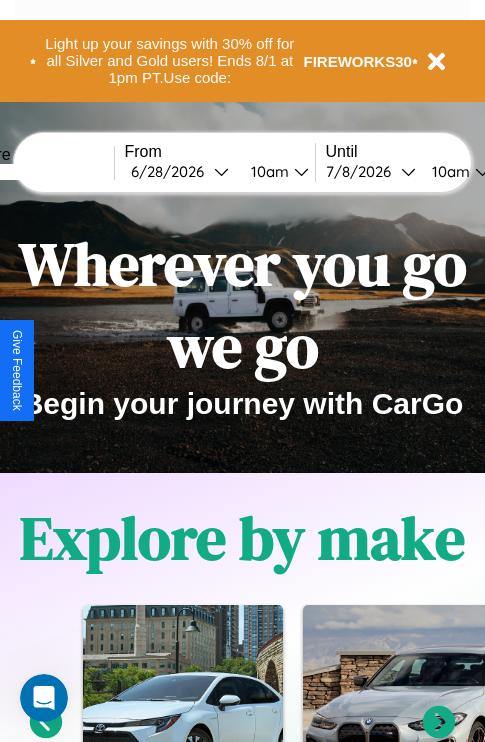 click on "10am" at bounding box center (267, 171) 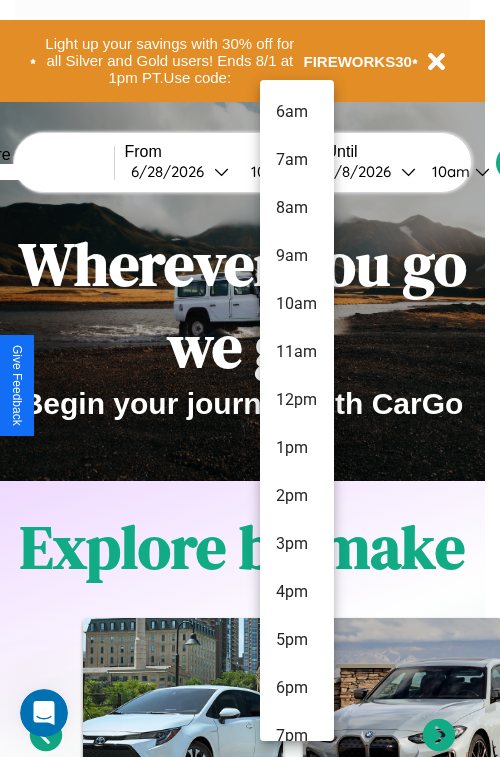 click on "7am" at bounding box center [297, 160] 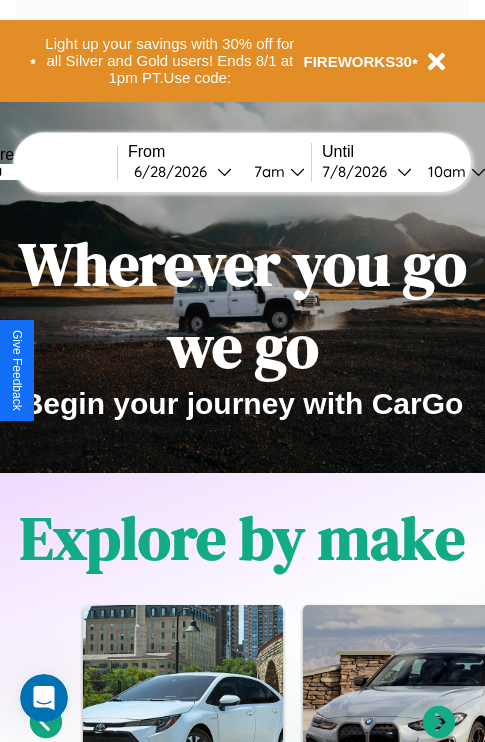 click on "10am" at bounding box center (444, 171) 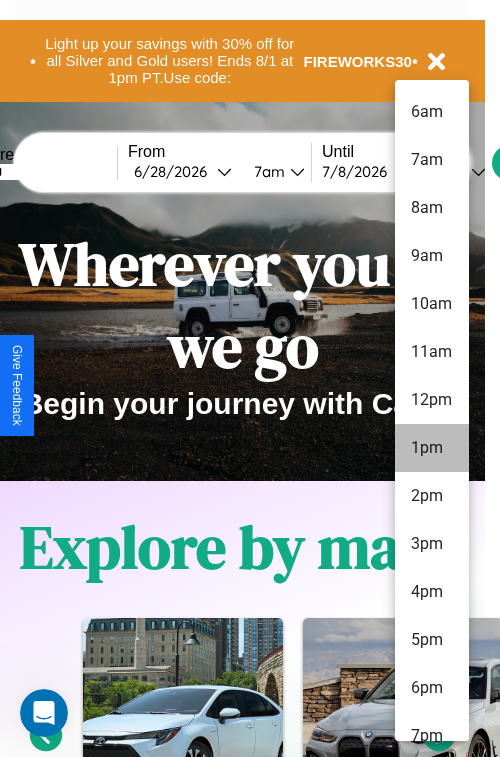 click on "1pm" at bounding box center [432, 448] 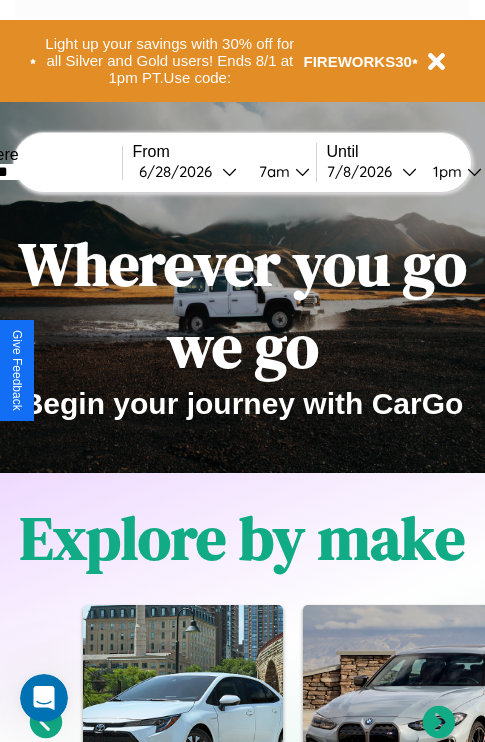 scroll, scrollTop: 0, scrollLeft: 64, axis: horizontal 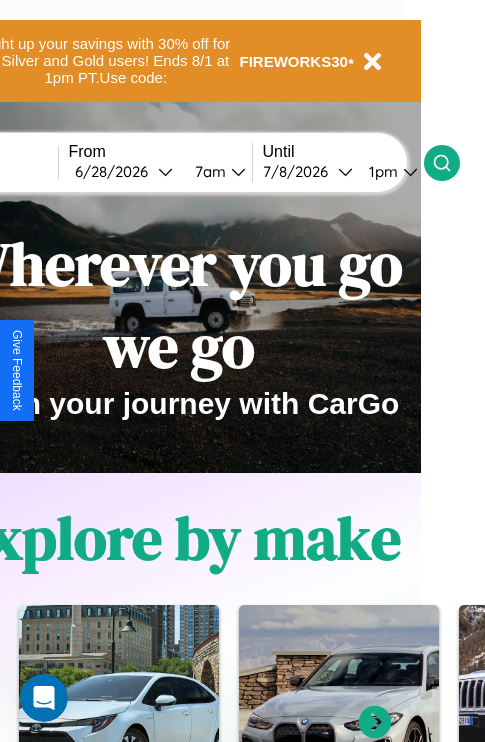 click 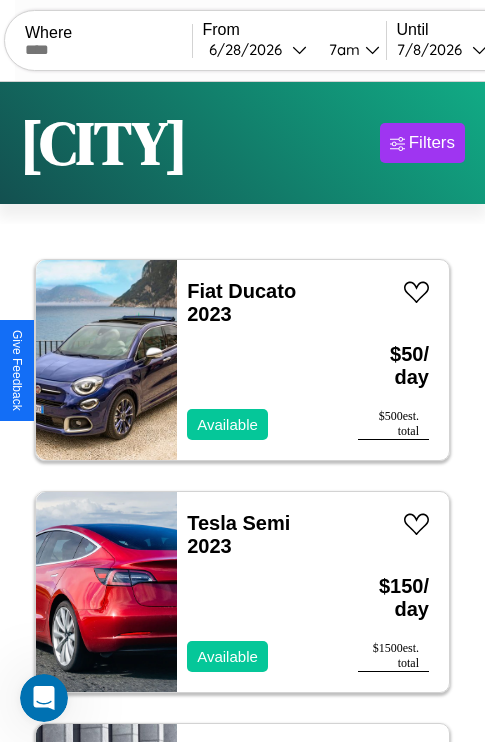 scroll, scrollTop: 66, scrollLeft: 0, axis: vertical 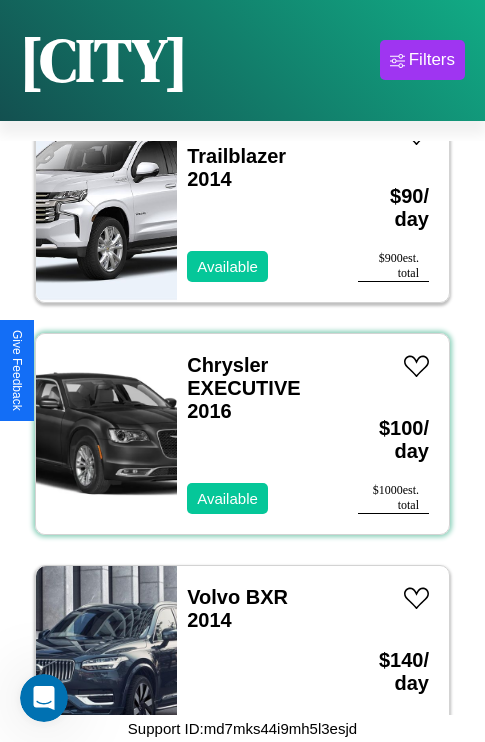 click on "Chrysler   EXECUTIVE   2016 Available" at bounding box center (257, 434) 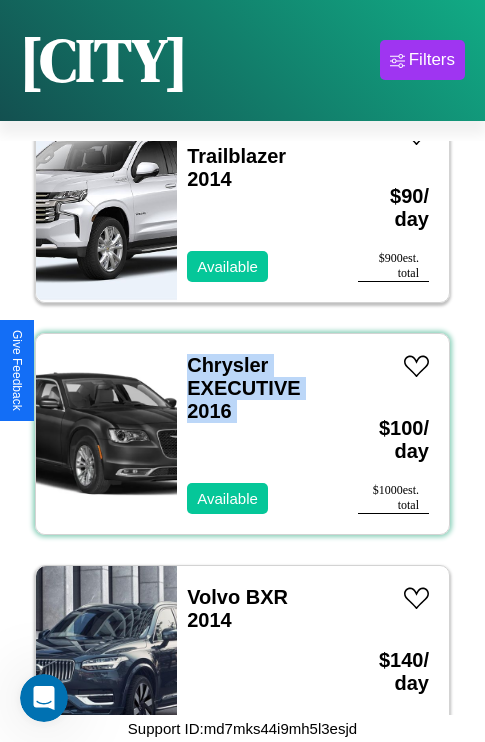 click on "Chrysler   EXECUTIVE   2016 Available" at bounding box center [257, 434] 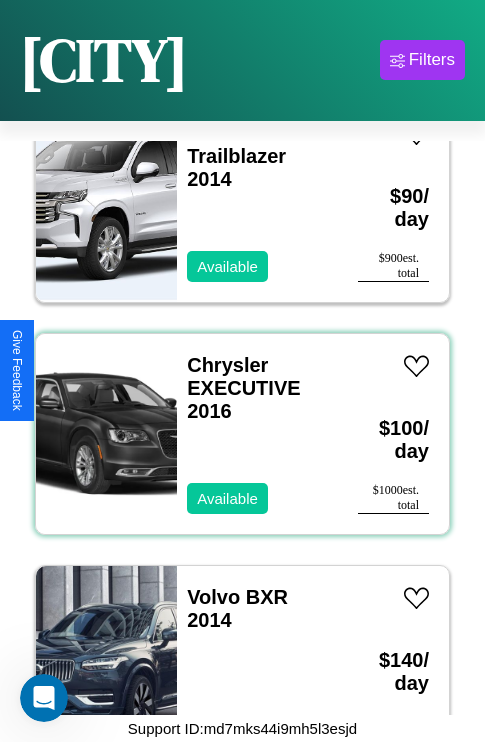click on "Chrysler   EXECUTIVE   2016 Available" at bounding box center (257, 434) 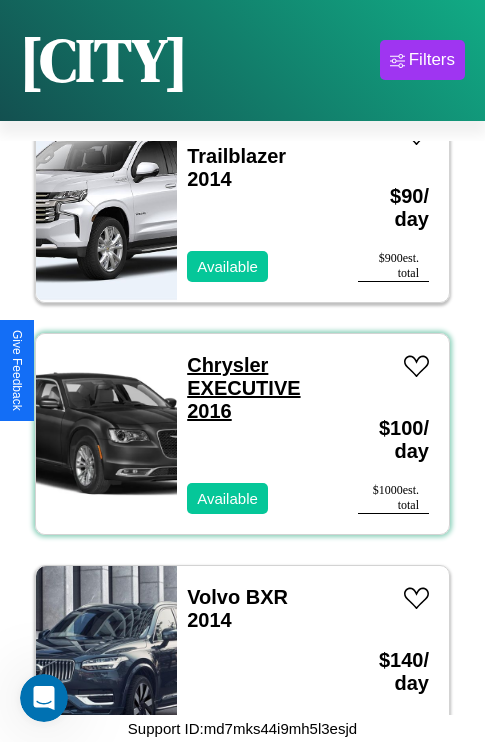click on "Chrysler   EXECUTIVE   2016" at bounding box center (243, 388) 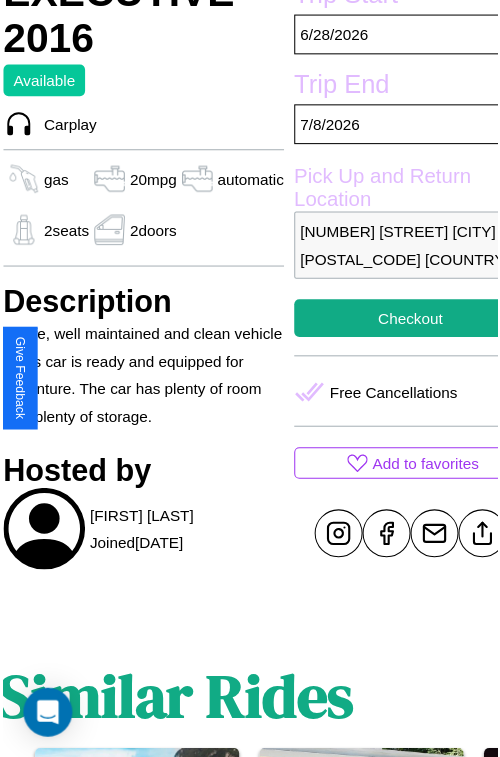 scroll, scrollTop: 641, scrollLeft: 84, axis: both 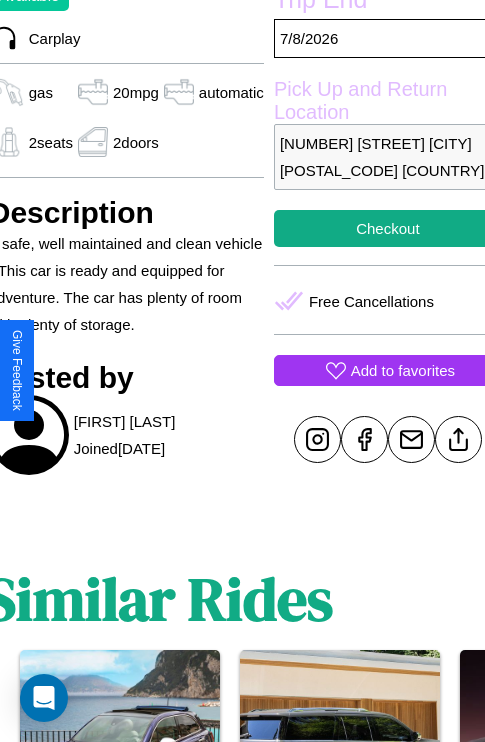 click on "Add to favorites" at bounding box center (403, 370) 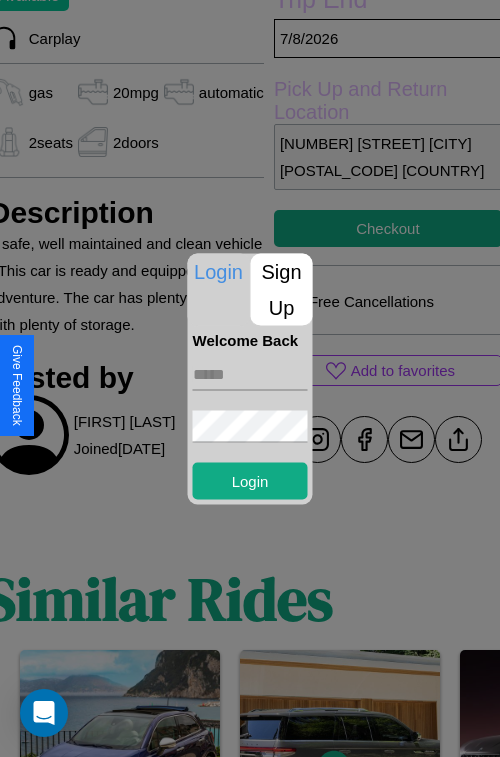 click on "Sign Up" at bounding box center [282, 289] 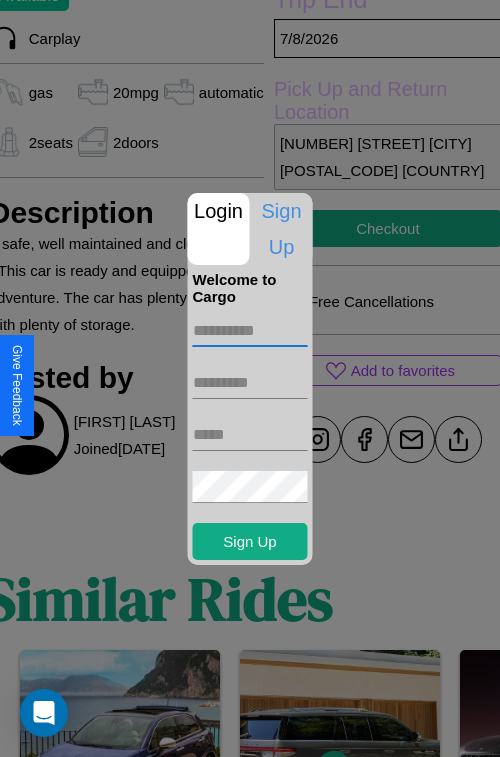 click at bounding box center (250, 331) 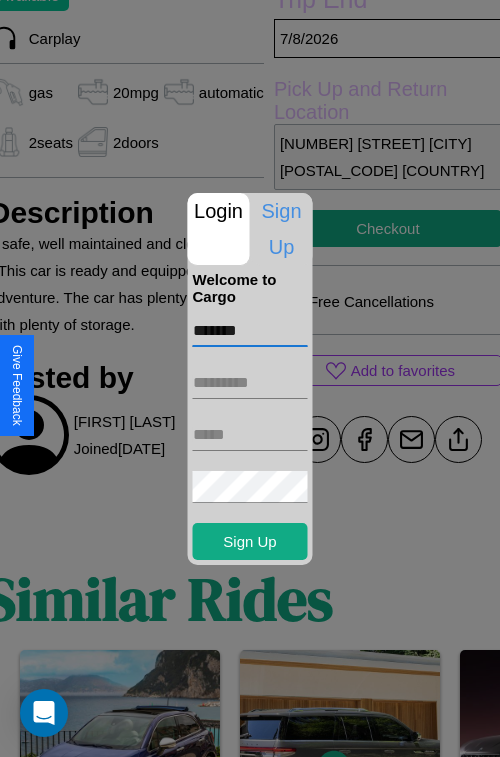 type on "*******" 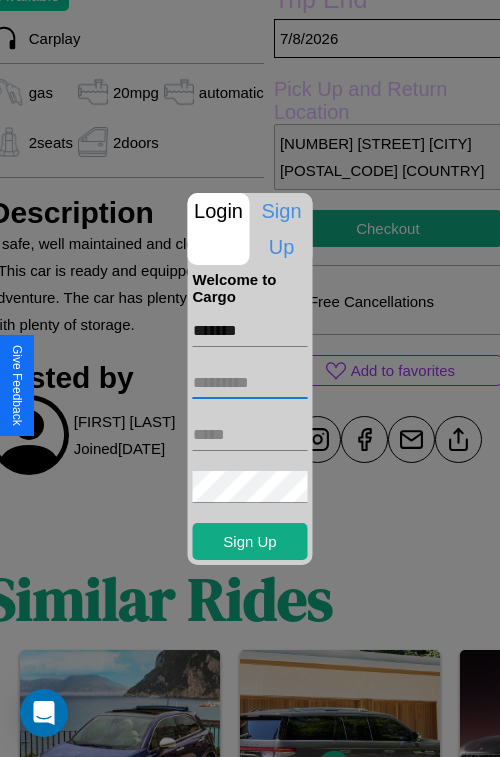 click at bounding box center [250, 383] 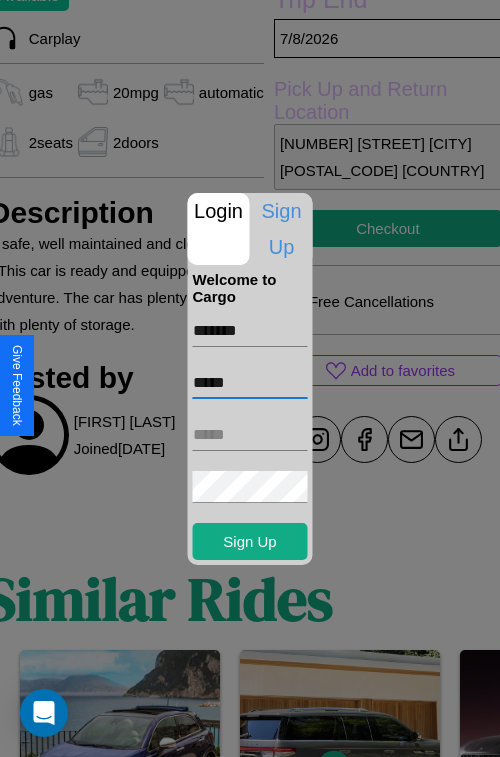 type on "*****" 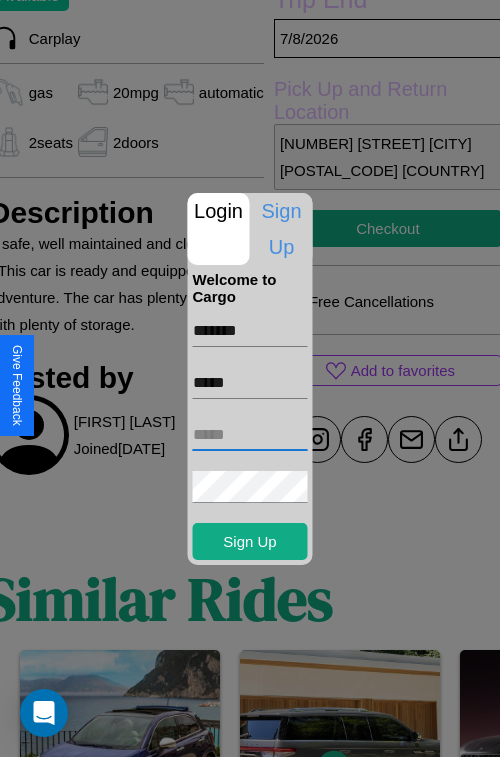 click at bounding box center (250, 435) 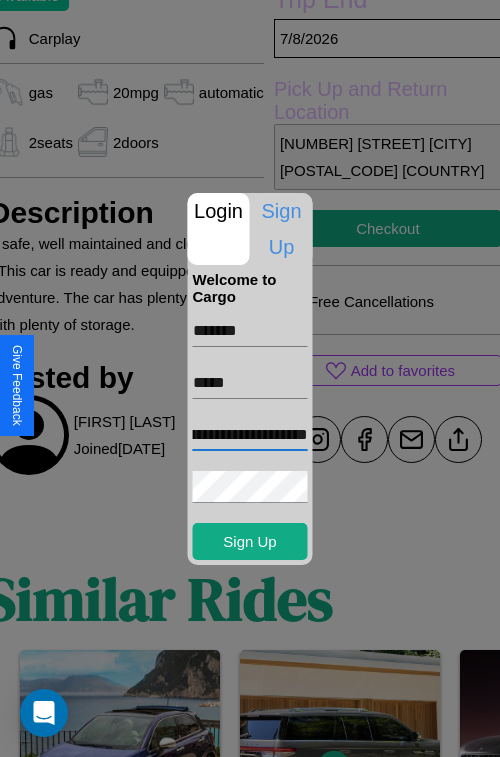 scroll, scrollTop: 0, scrollLeft: 69, axis: horizontal 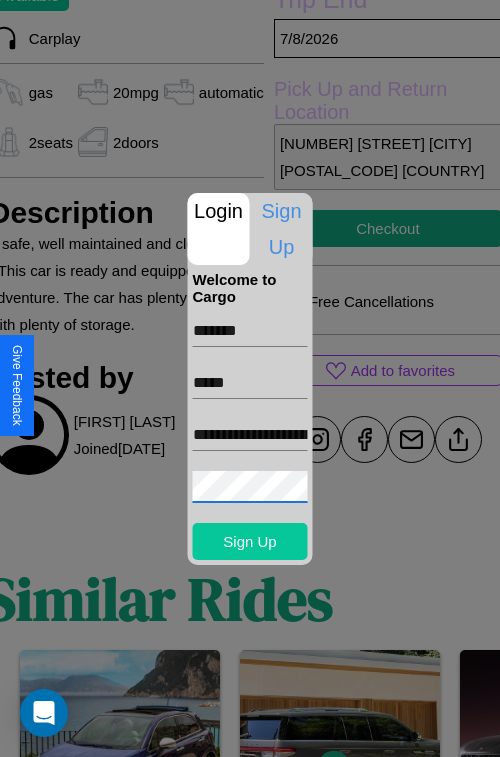 click on "Sign Up" at bounding box center [250, 541] 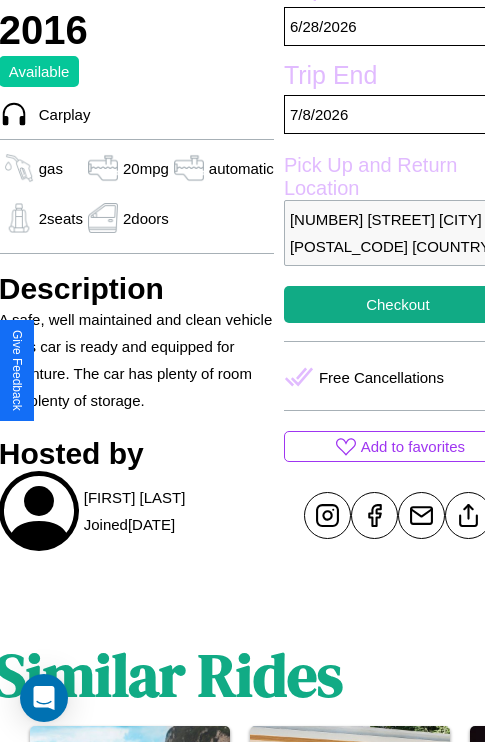 scroll, scrollTop: 554, scrollLeft: 73, axis: both 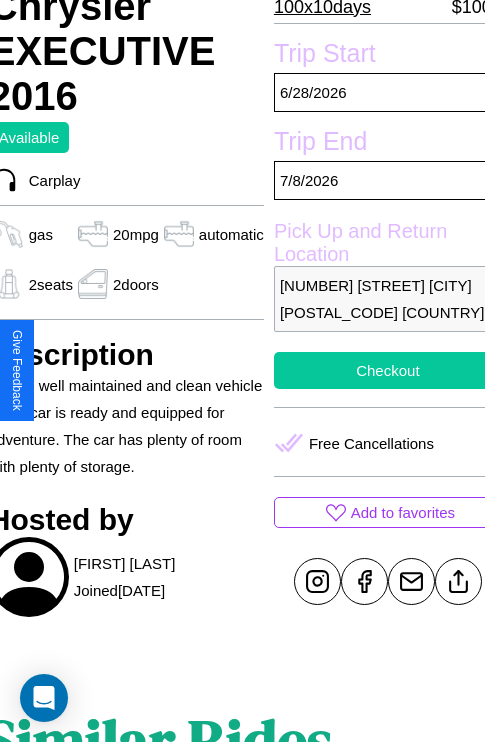 click on "Checkout" at bounding box center [388, 370] 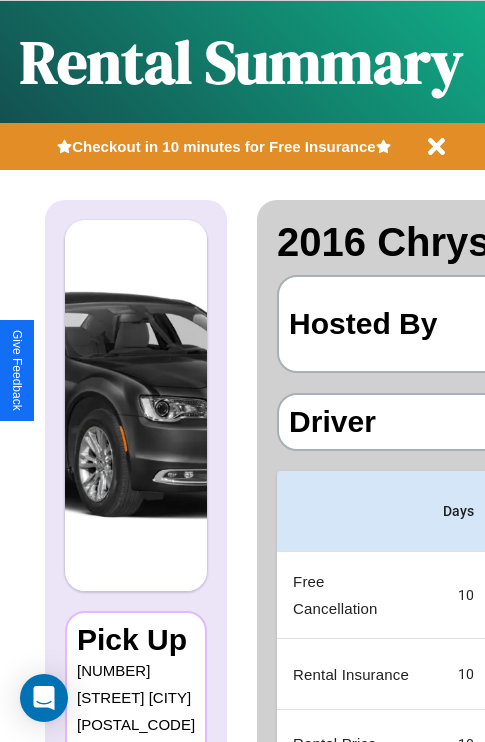 scroll, scrollTop: 0, scrollLeft: 378, axis: horizontal 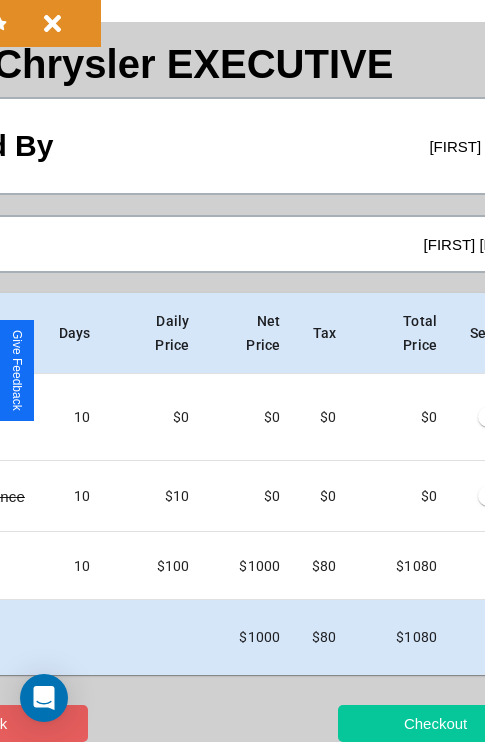 click on "Checkout" at bounding box center [435, 723] 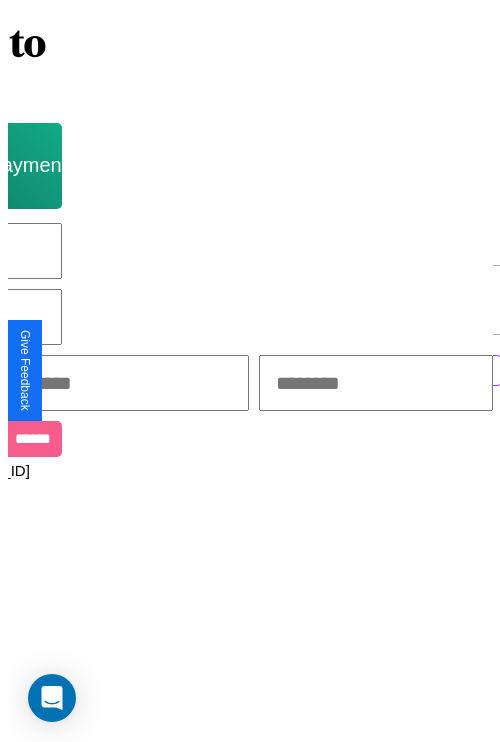 scroll, scrollTop: 0, scrollLeft: 0, axis: both 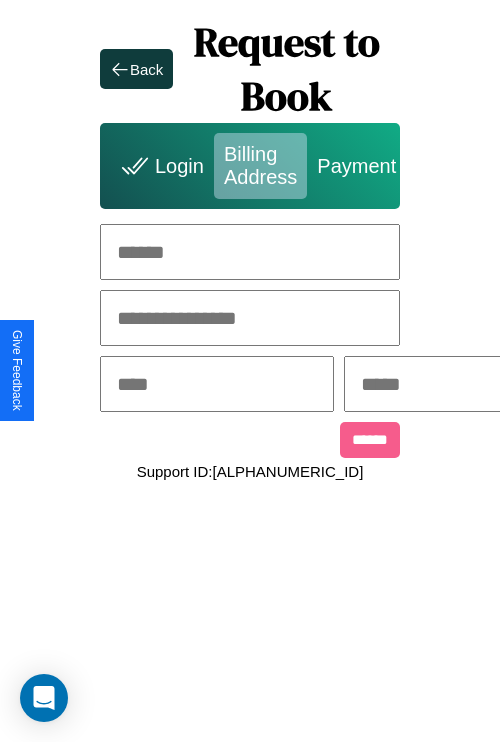 click at bounding box center [250, 252] 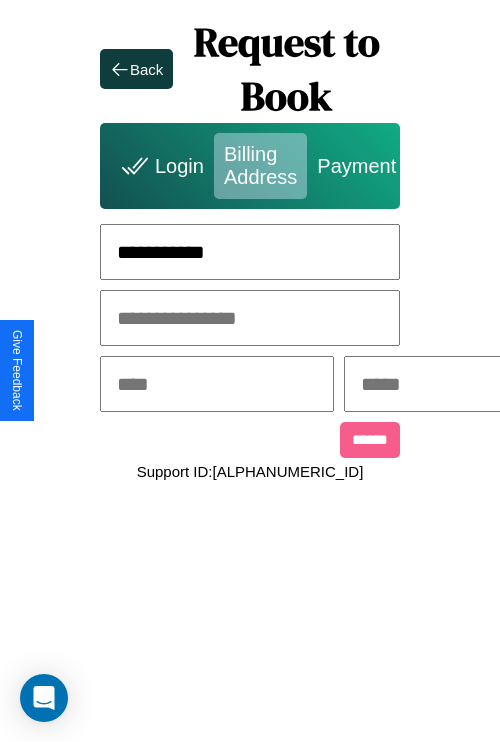 type on "**********" 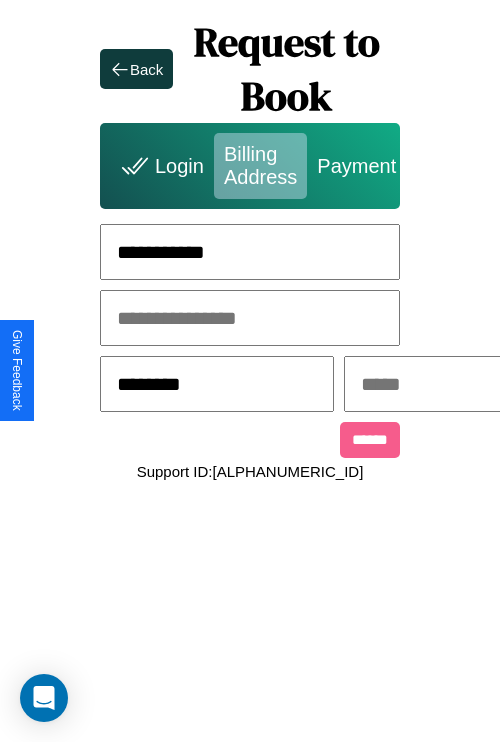 type on "********" 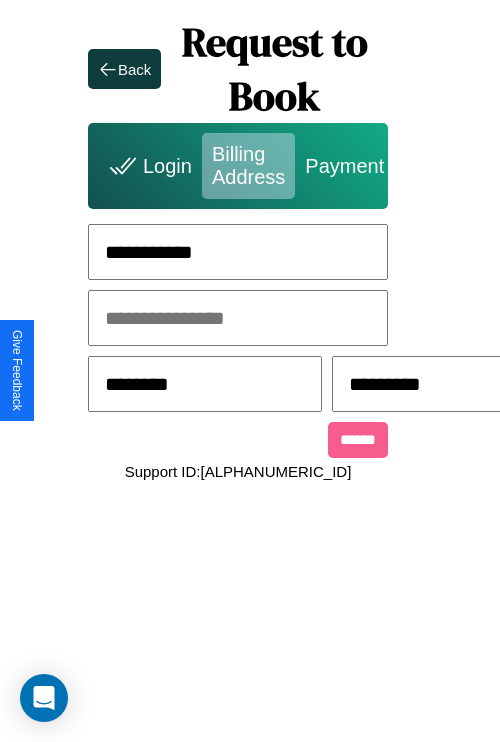 scroll, scrollTop: 0, scrollLeft: 517, axis: horizontal 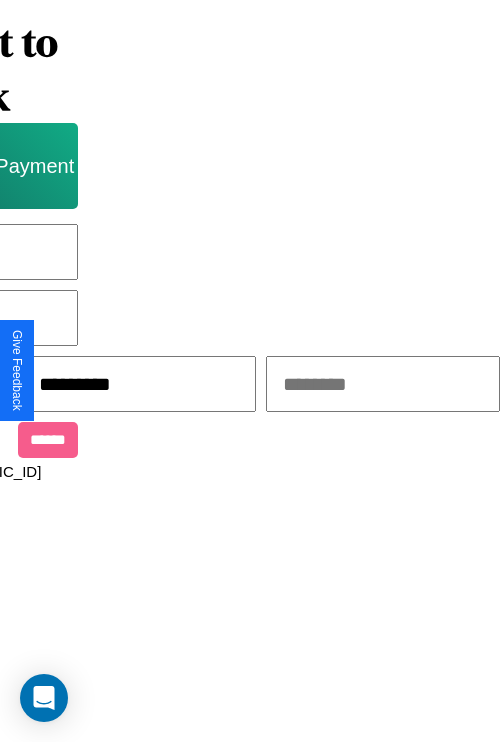 type on "*********" 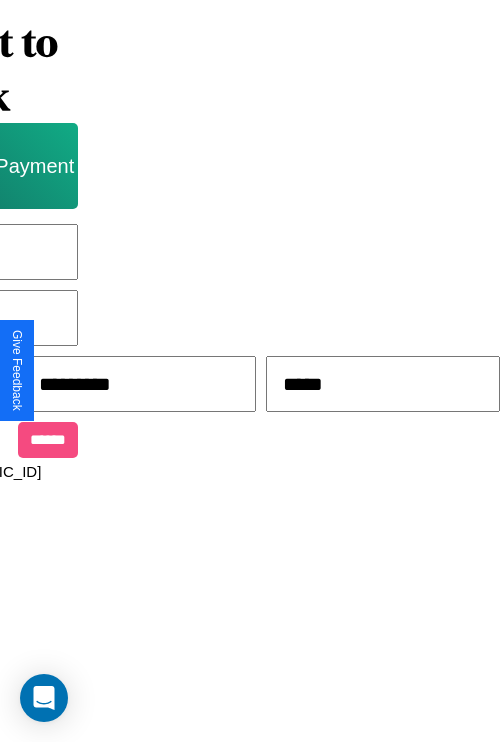 type on "*****" 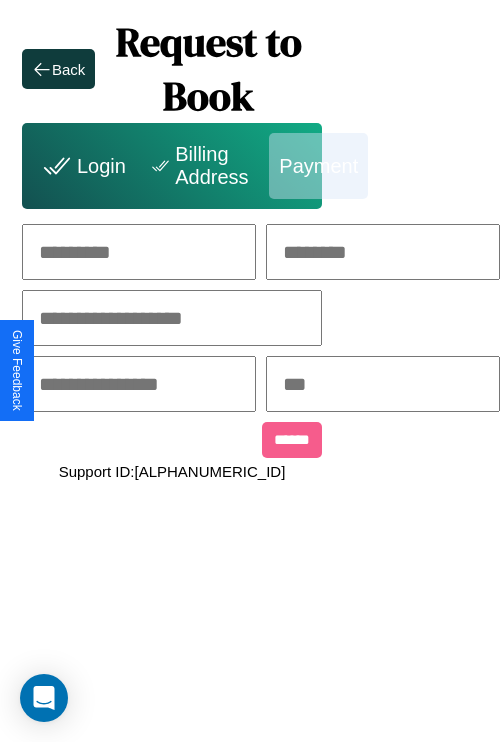 scroll, scrollTop: 0, scrollLeft: 208, axis: horizontal 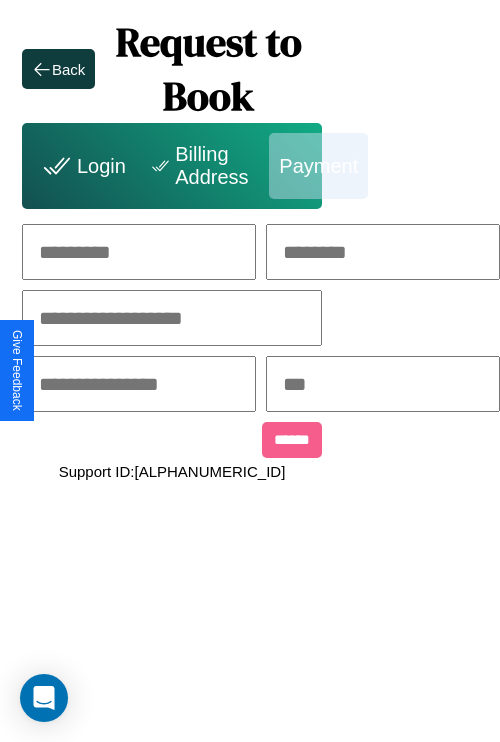 click at bounding box center (139, 252) 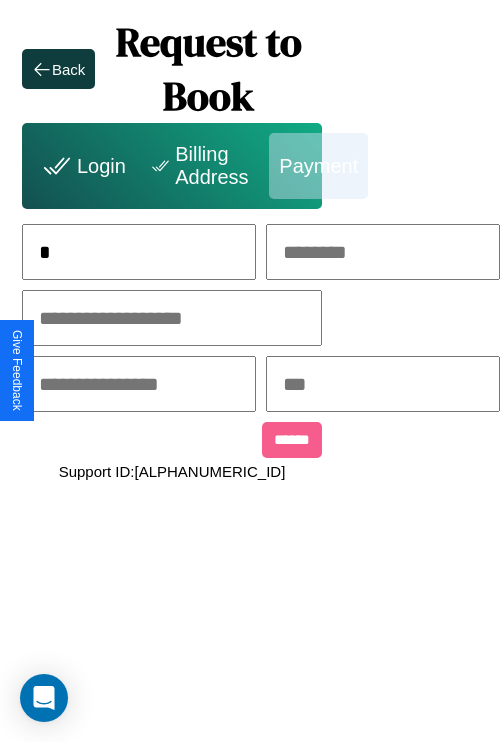 scroll, scrollTop: 0, scrollLeft: 130, axis: horizontal 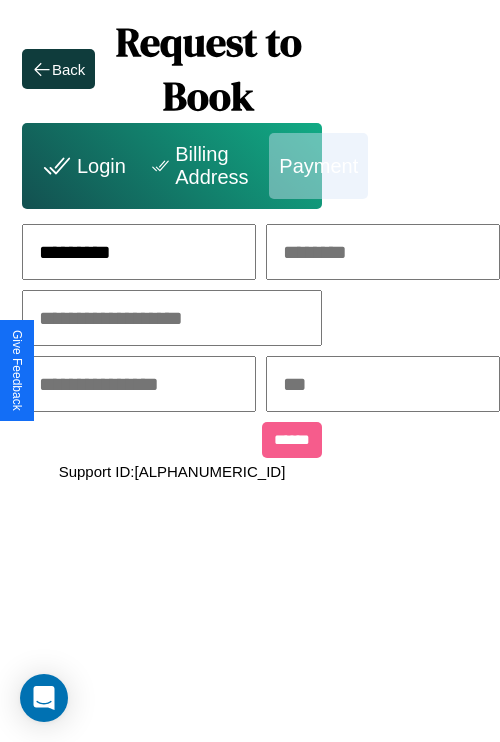type on "*********" 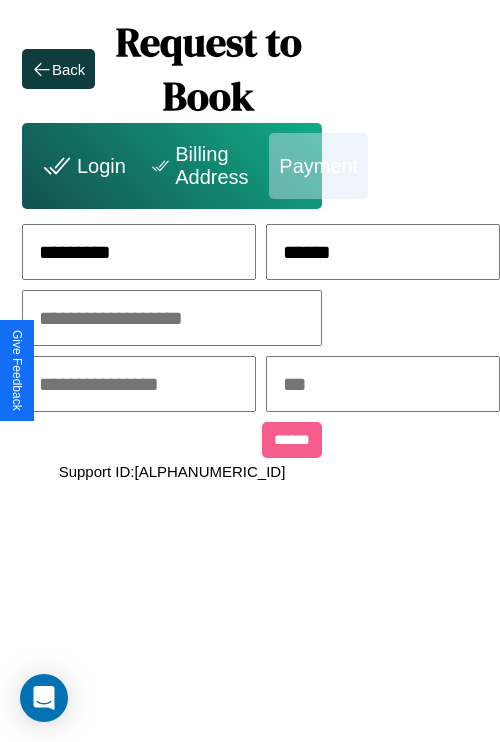 type on "******" 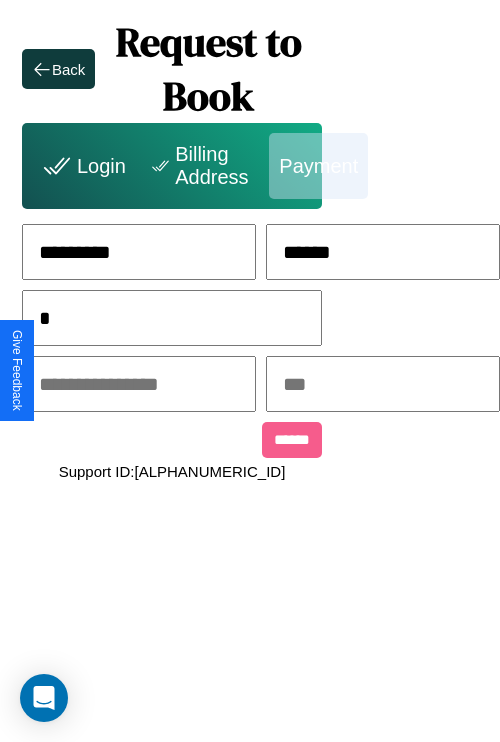 scroll, scrollTop: 0, scrollLeft: 128, axis: horizontal 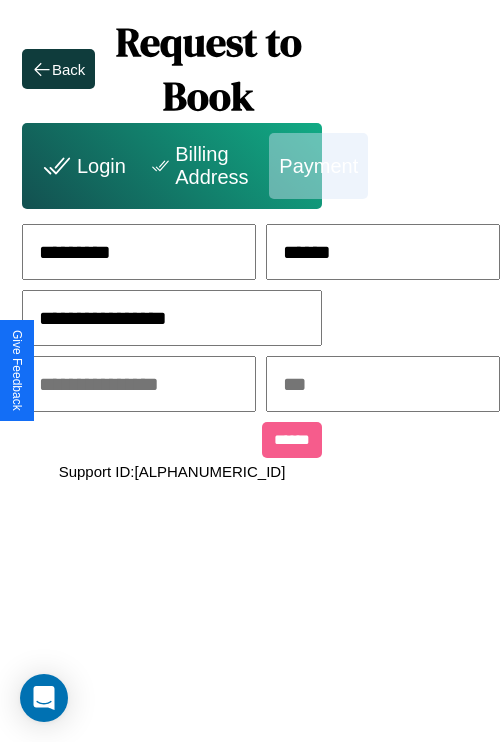 type on "**********" 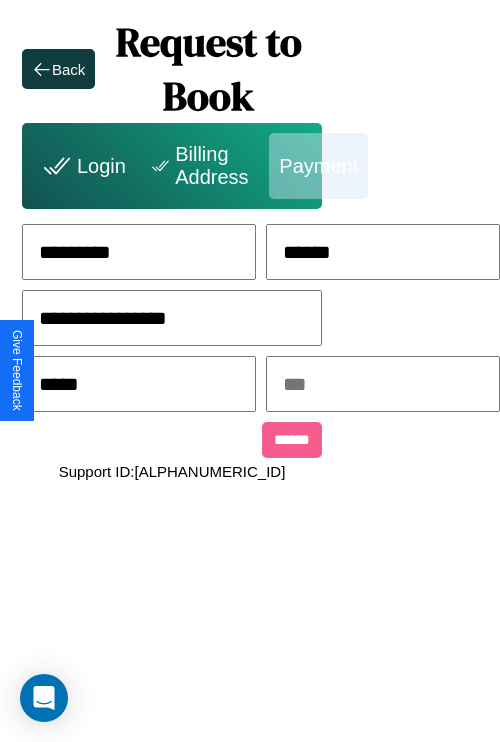 type on "*****" 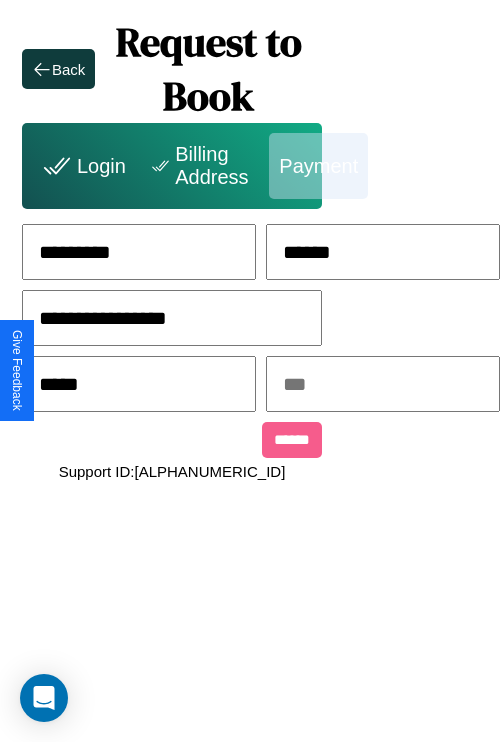 click at bounding box center [383, 384] 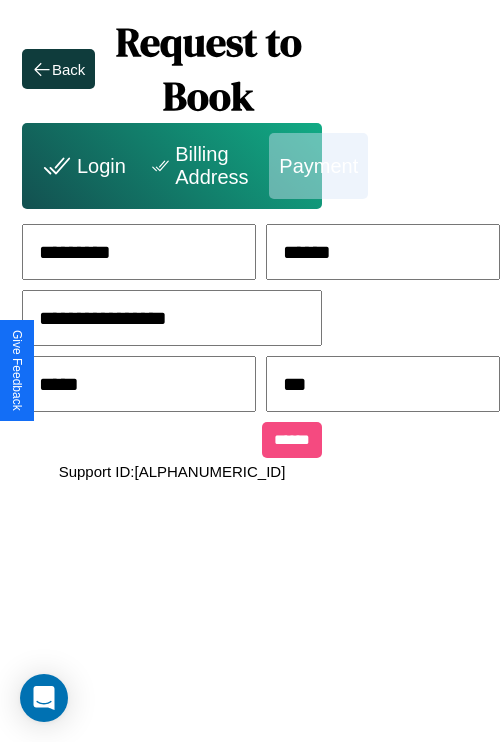 type on "***" 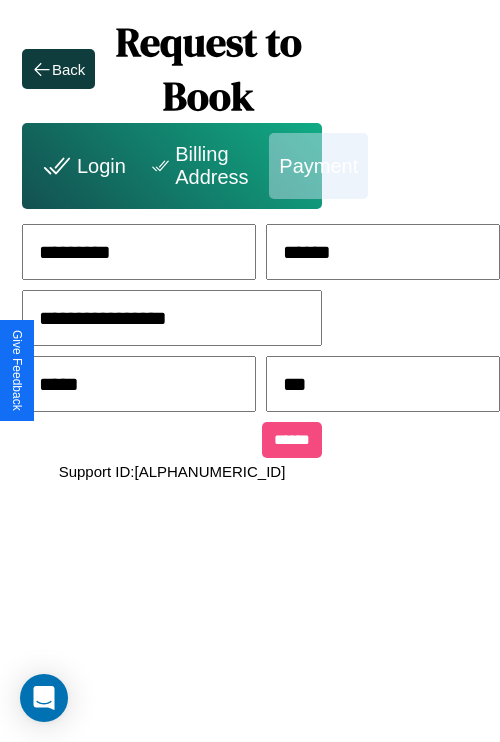 click on "******" at bounding box center [292, 440] 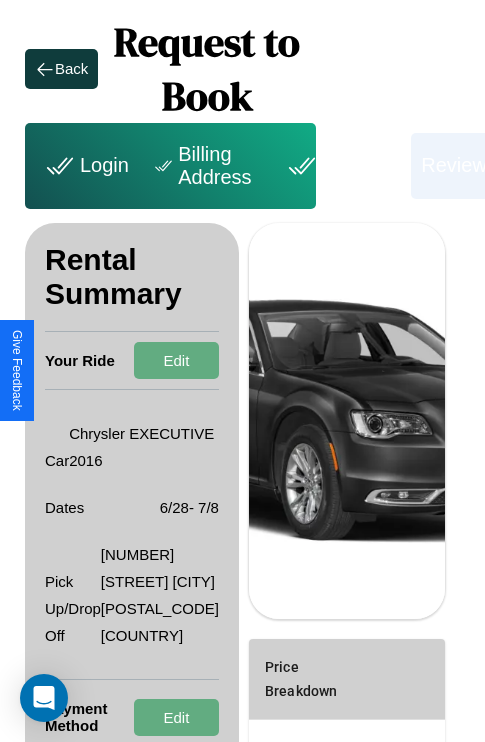scroll, scrollTop: 355, scrollLeft: 72, axis: both 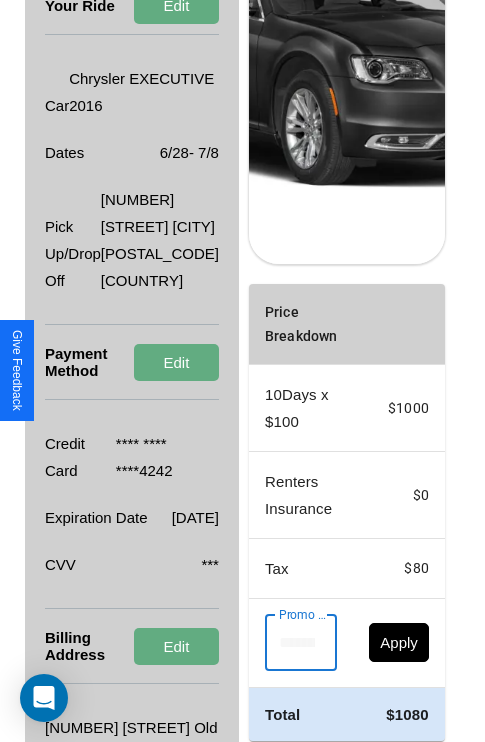 click on "Promo Code" at bounding box center [290, 643] 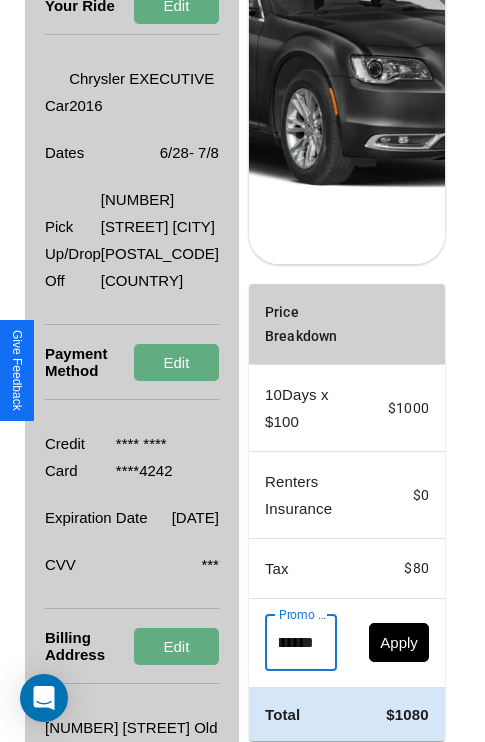 scroll, scrollTop: 0, scrollLeft: 71, axis: horizontal 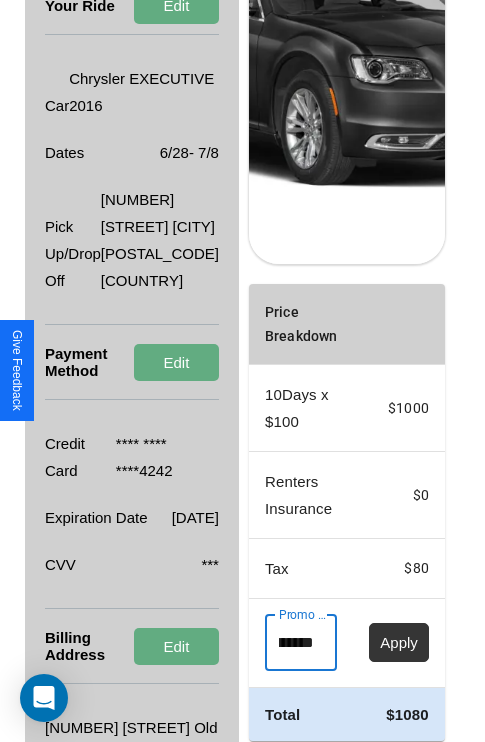 type on "**********" 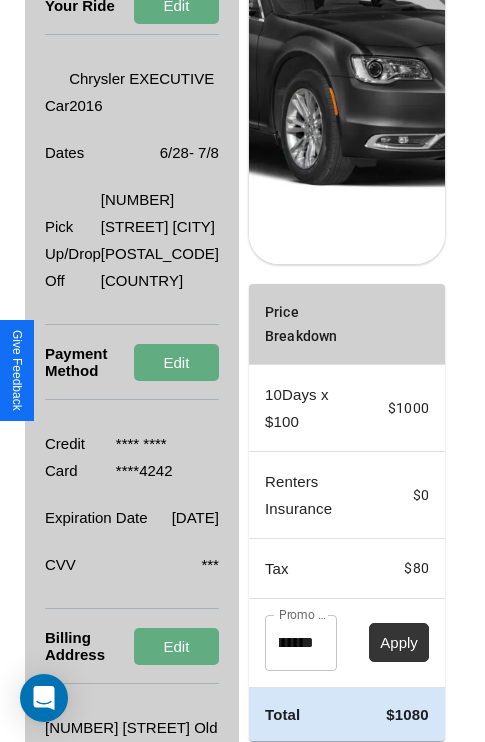 scroll, scrollTop: 0, scrollLeft: 0, axis: both 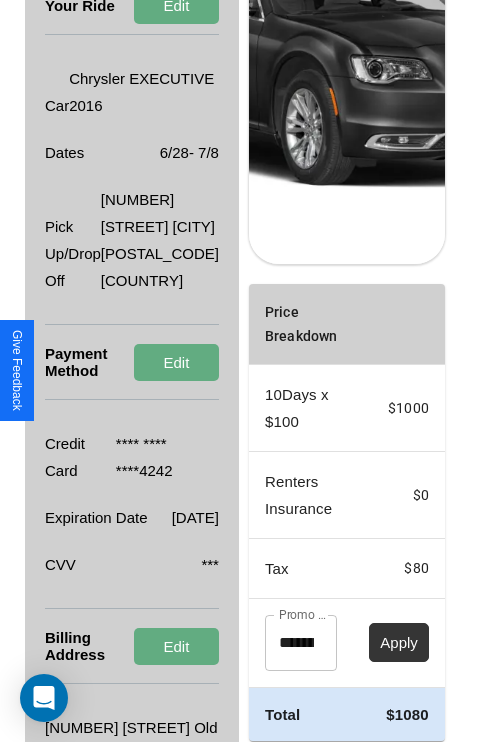 click on "Apply" at bounding box center (399, 642) 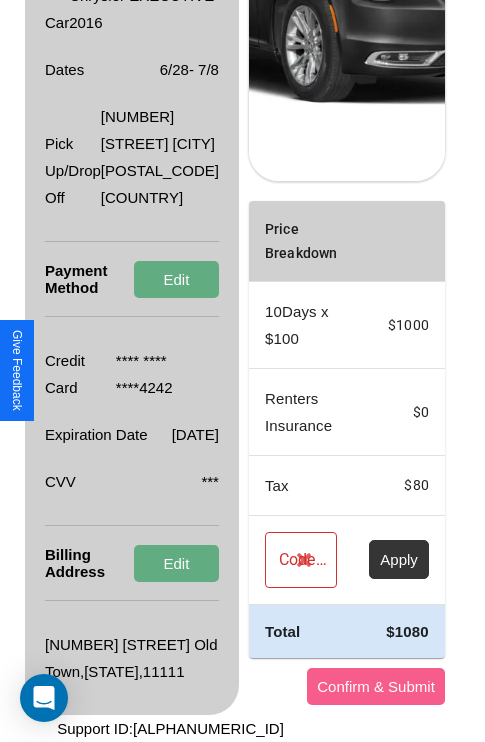 scroll, scrollTop: 509, scrollLeft: 72, axis: both 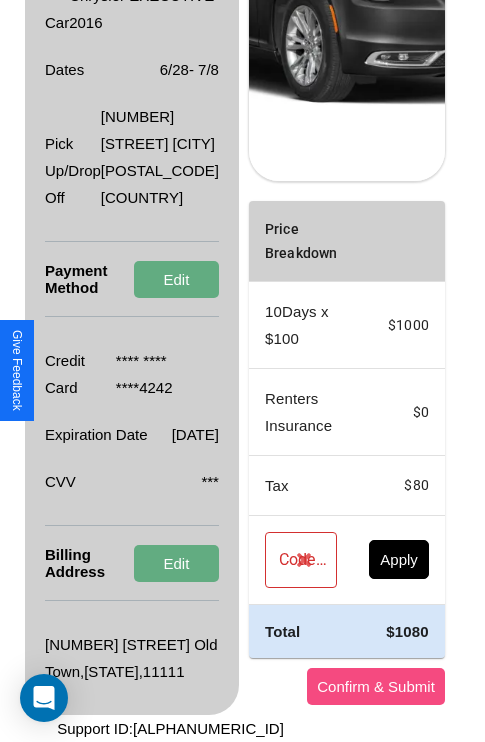 click on "Confirm & Submit" at bounding box center (376, 686) 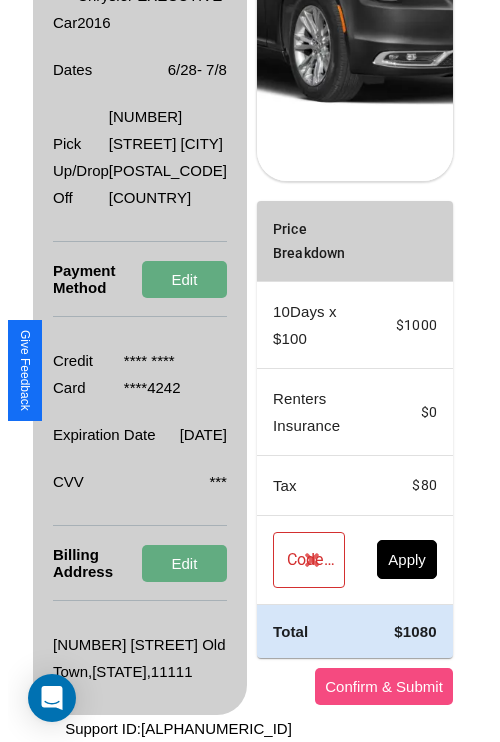 scroll, scrollTop: 0, scrollLeft: 72, axis: horizontal 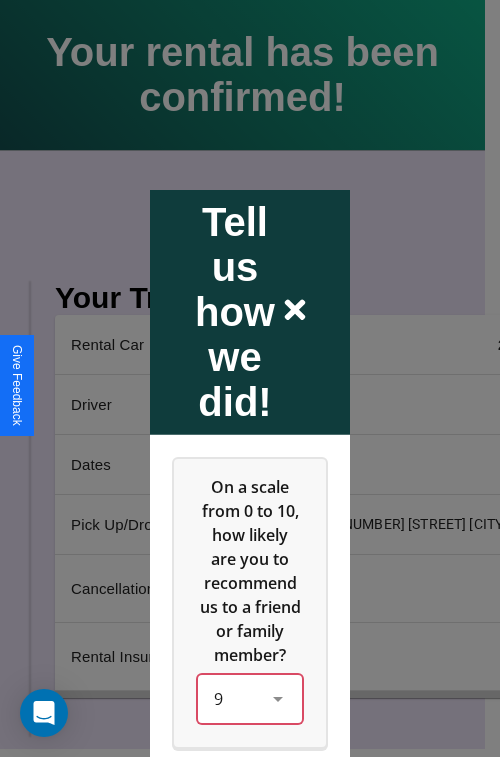 click on "9" at bounding box center [250, 698] 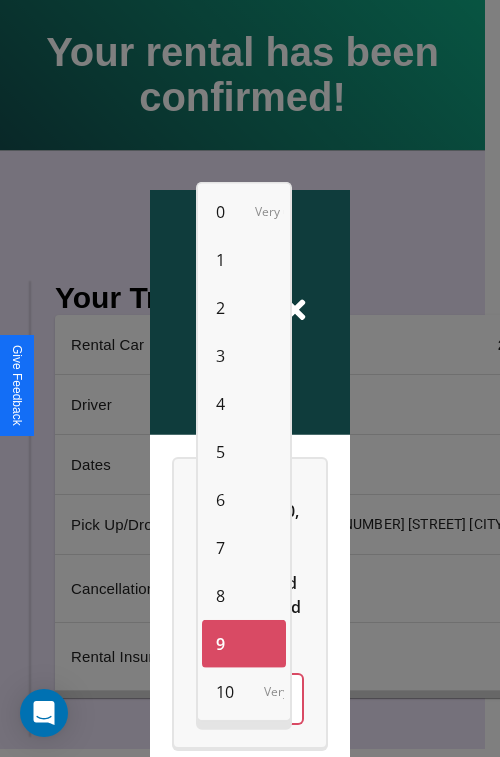 click on "7" at bounding box center (220, 548) 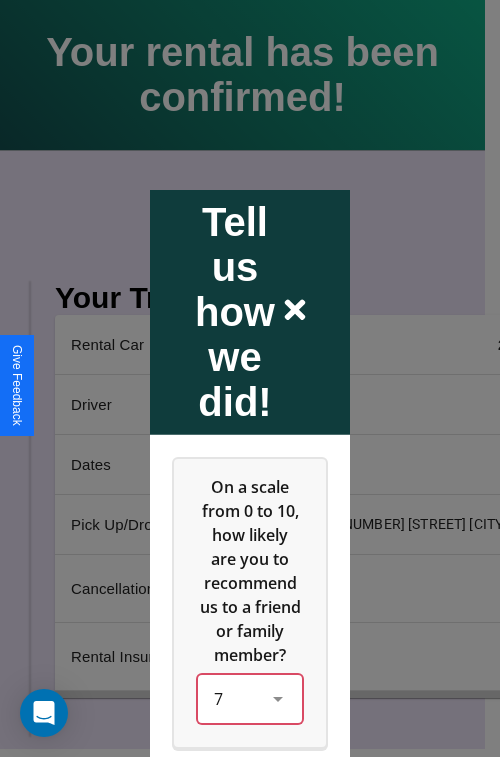 scroll, scrollTop: 286, scrollLeft: 0, axis: vertical 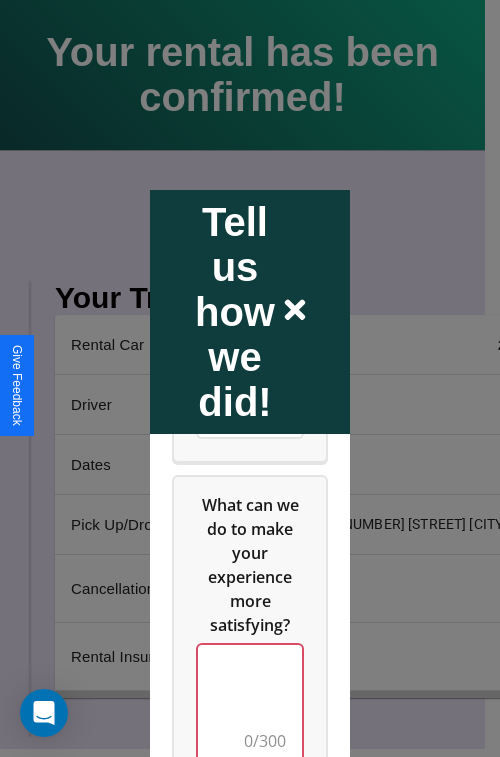 click at bounding box center [250, 704] 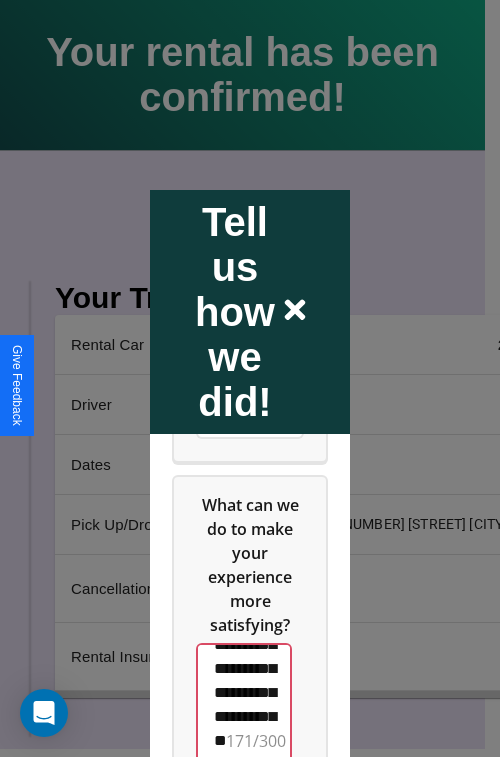 scroll, scrollTop: 732, scrollLeft: 0, axis: vertical 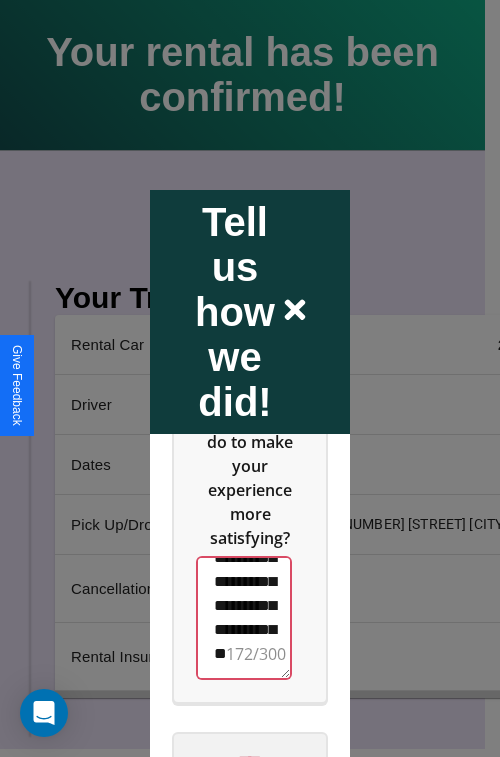 type on "**********" 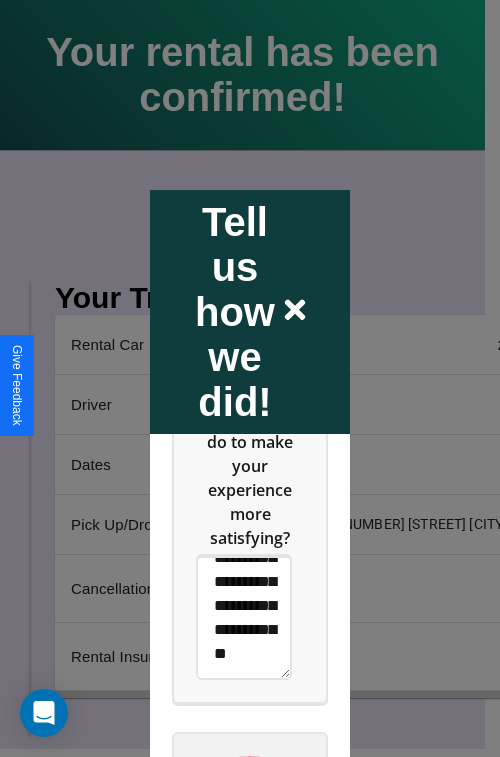 click on "****" at bounding box center (250, 761) 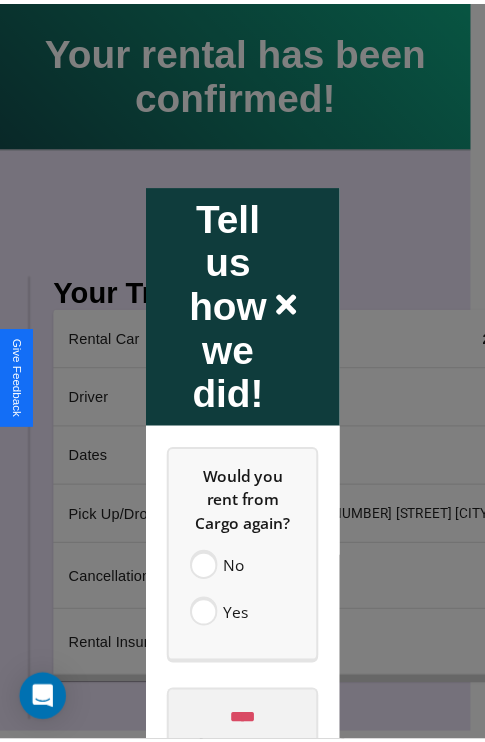scroll, scrollTop: 0, scrollLeft: 0, axis: both 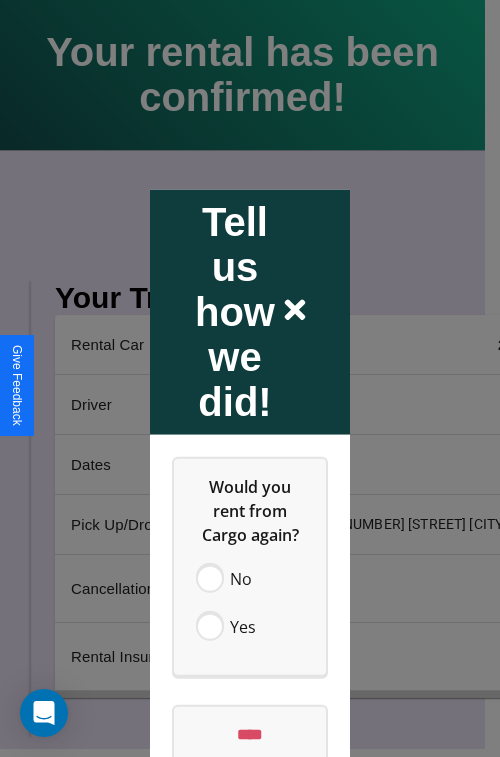 click at bounding box center [250, 378] 